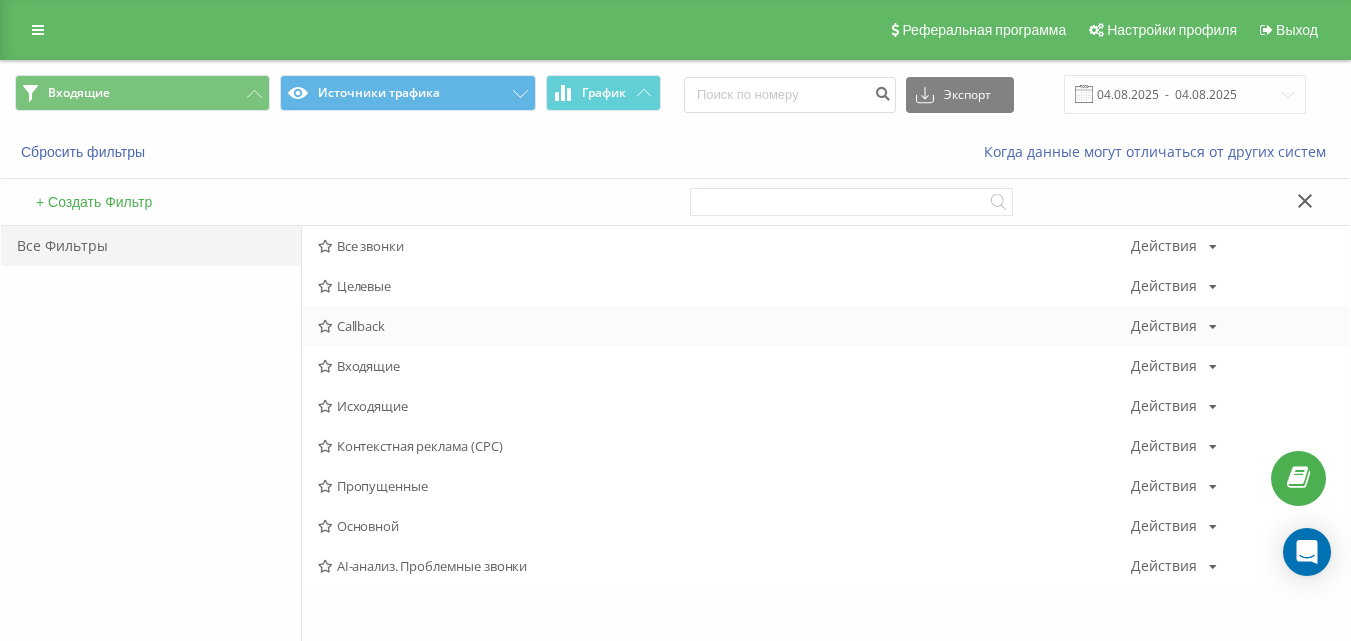 scroll, scrollTop: 0, scrollLeft: 0, axis: both 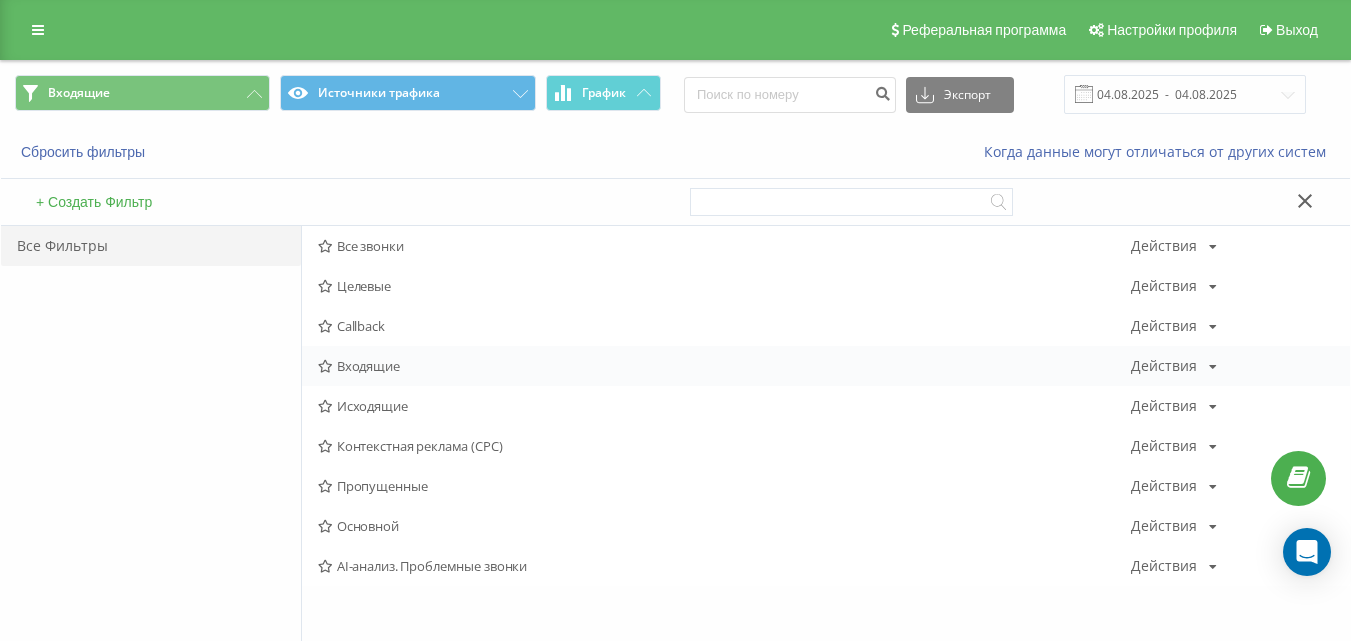 click on "Входящие" at bounding box center [724, 366] 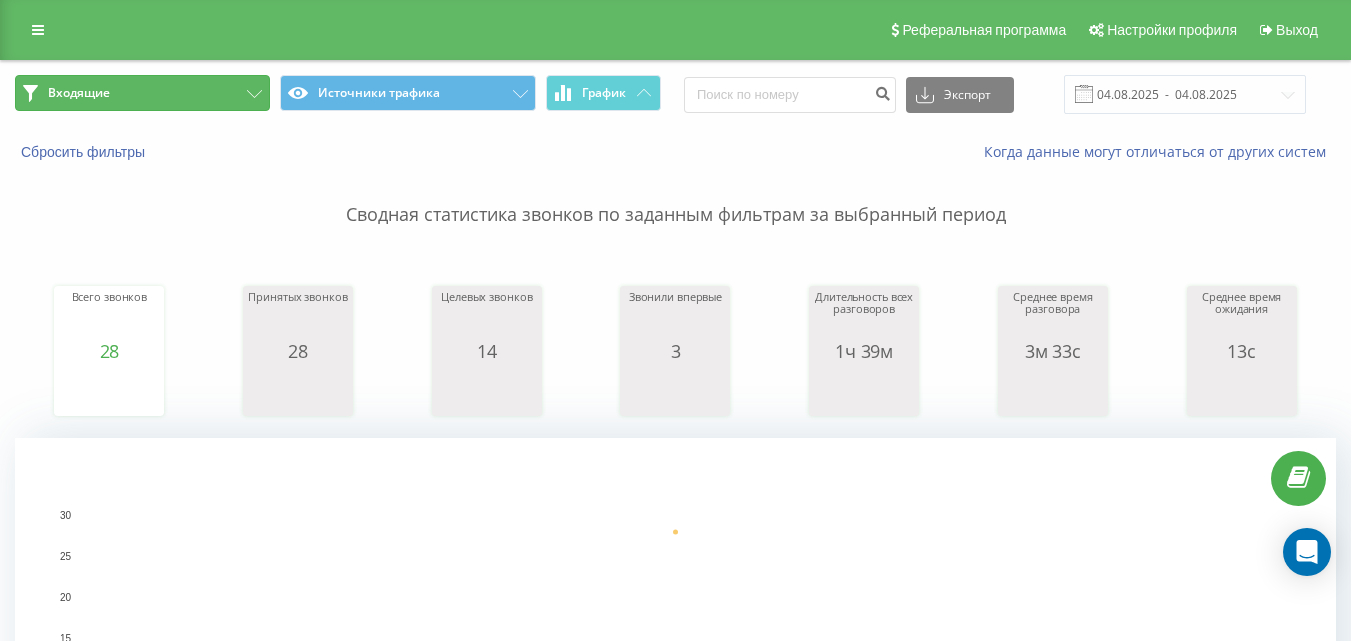 click on "Входящие" at bounding box center [142, 93] 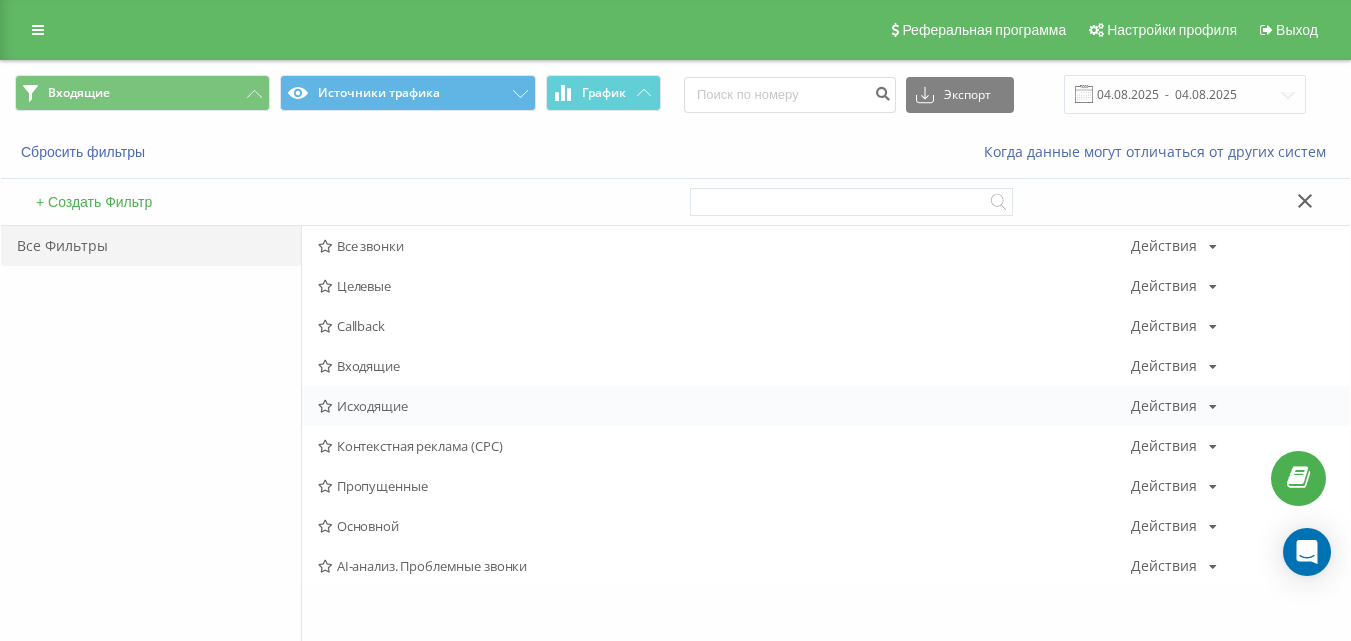 click on "Исходящие" at bounding box center (724, 406) 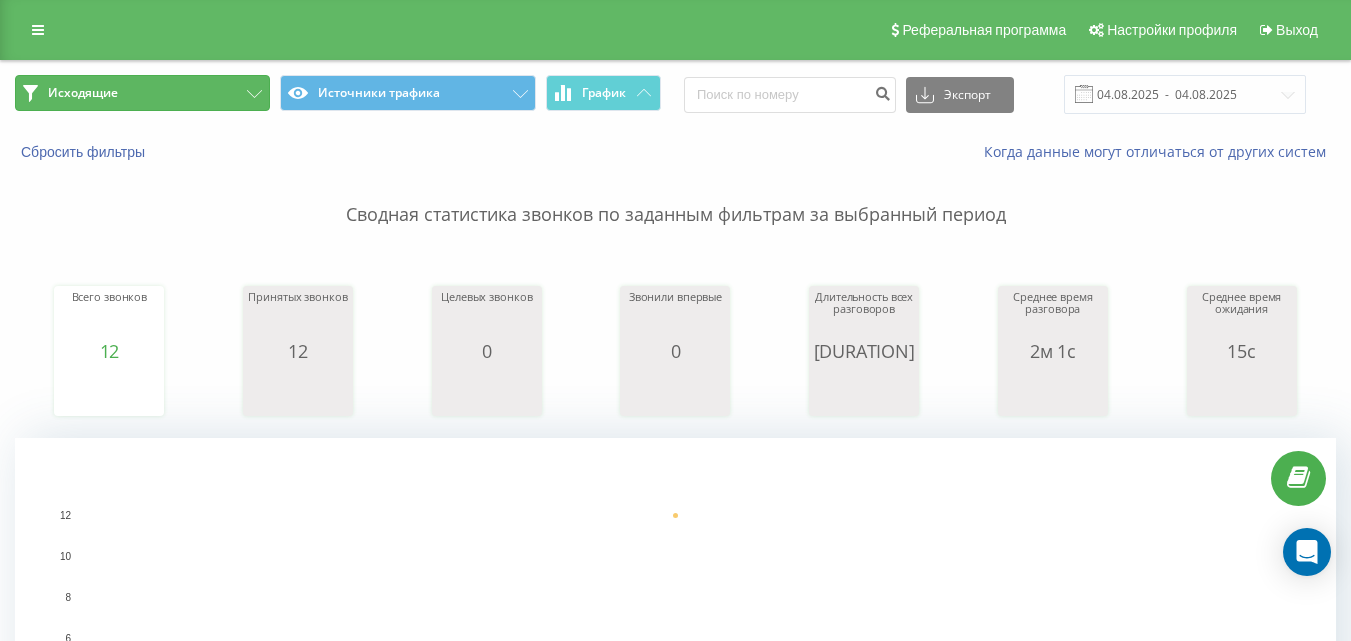 click on "Исходящие" at bounding box center (142, 93) 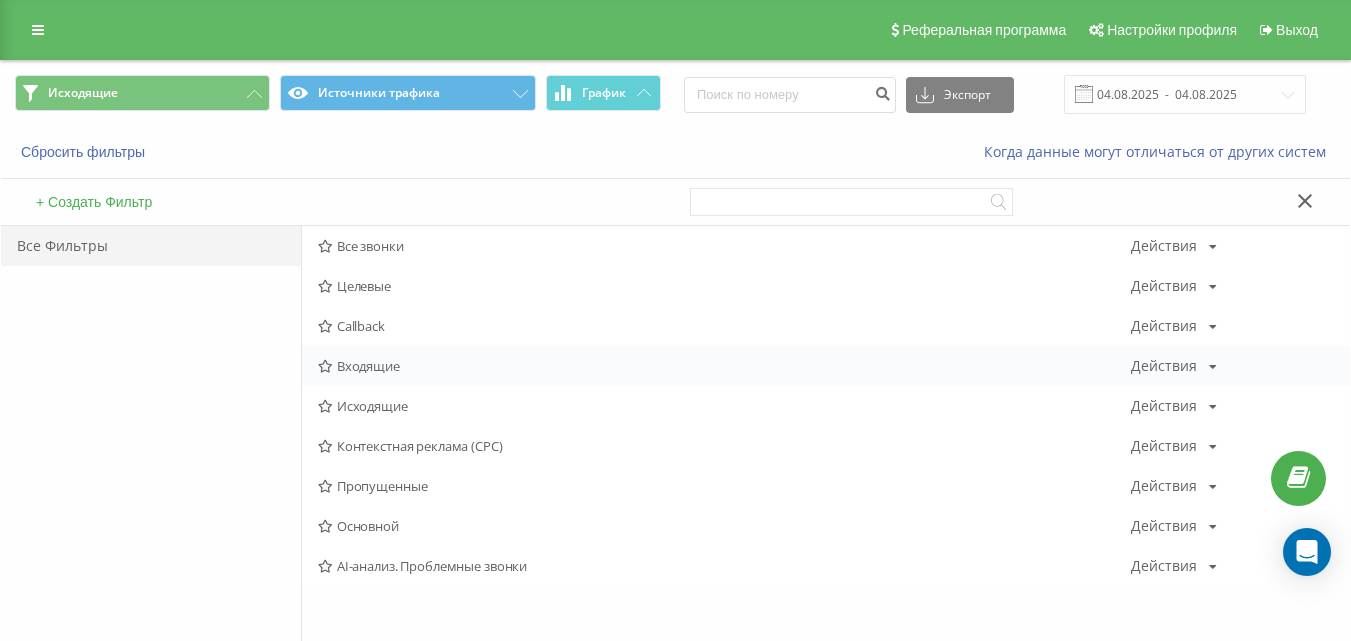 click on "Входящие" at bounding box center [724, 366] 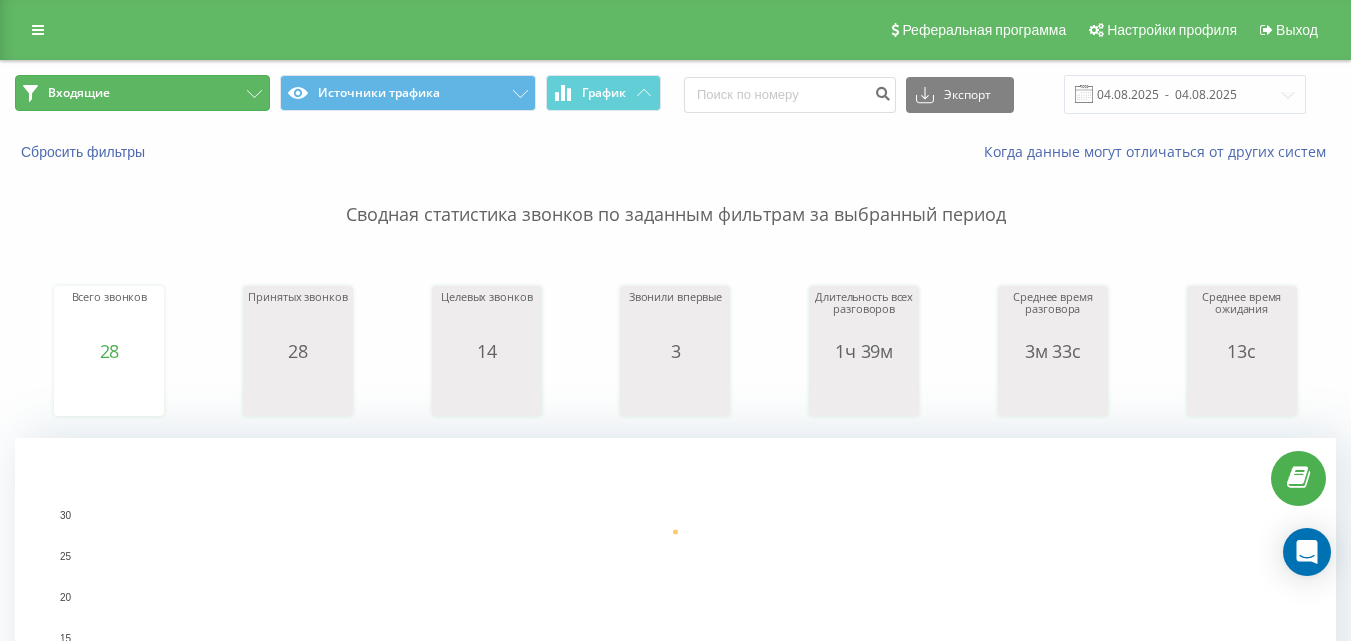 click on "Входящие" at bounding box center (142, 93) 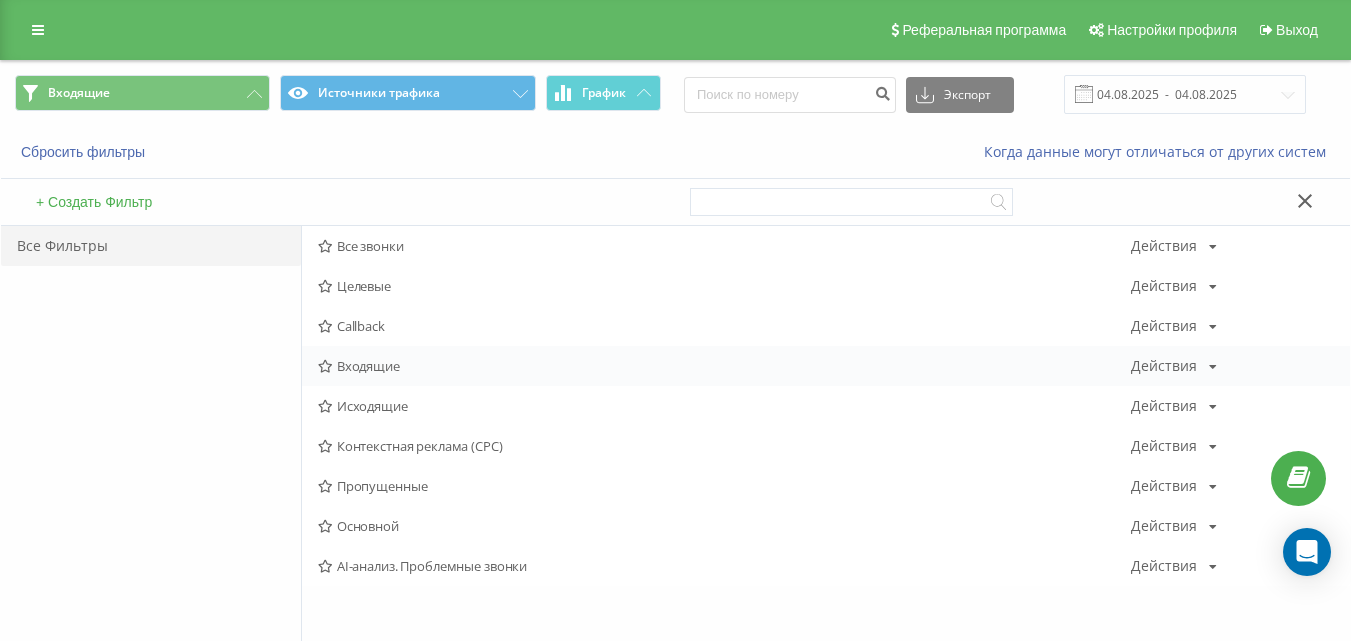 click on "Входящие" at bounding box center [724, 366] 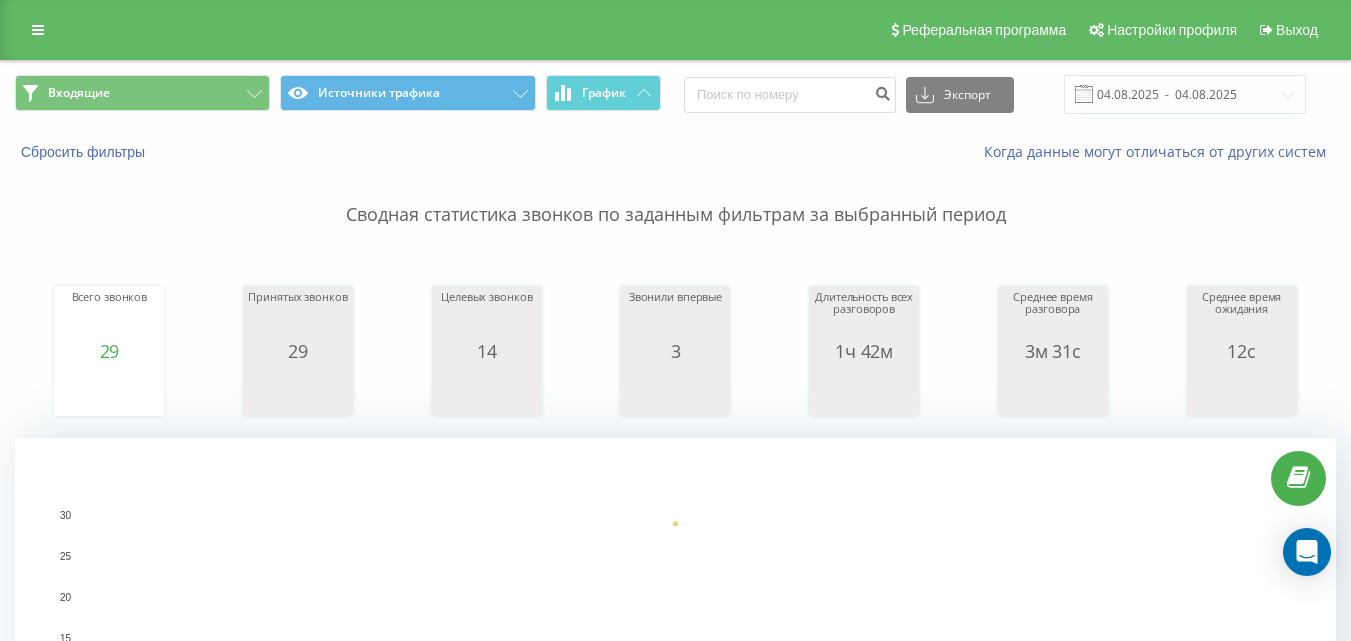 click on "Входящие Источники трафика График Экспорт .csv .xls .xlsx 04.08.2025  -  04.08.2025" at bounding box center (675, 94) 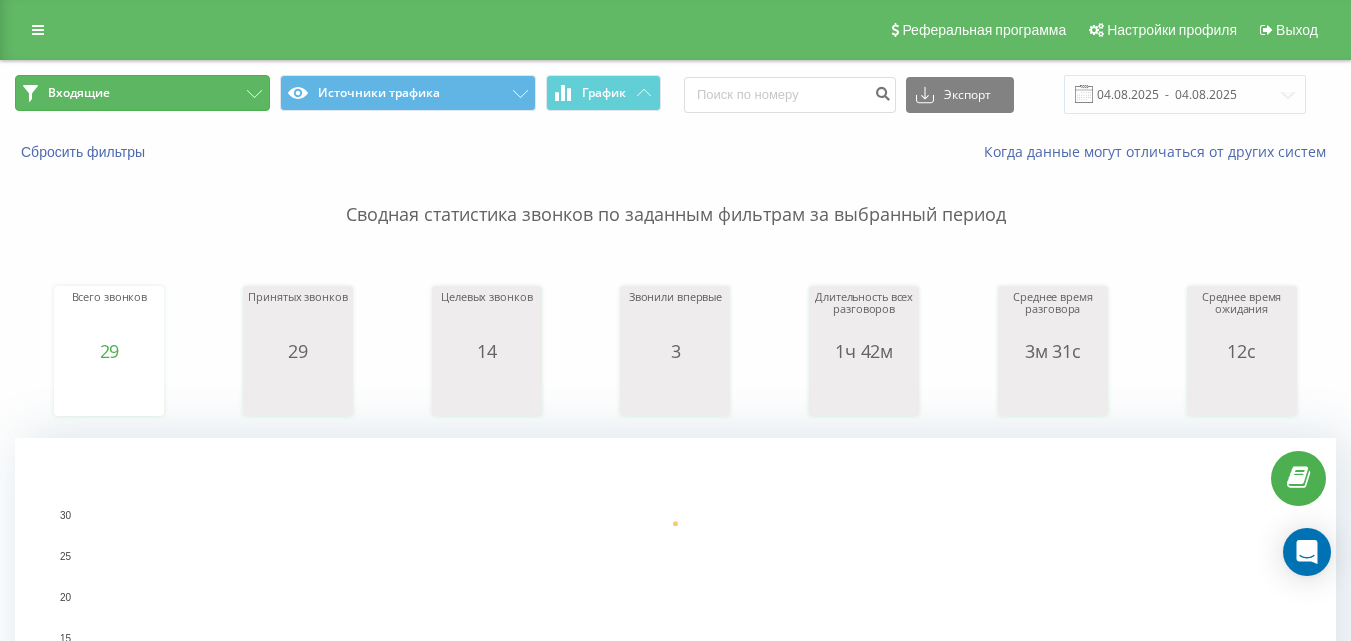 click on "Входящие" at bounding box center (142, 93) 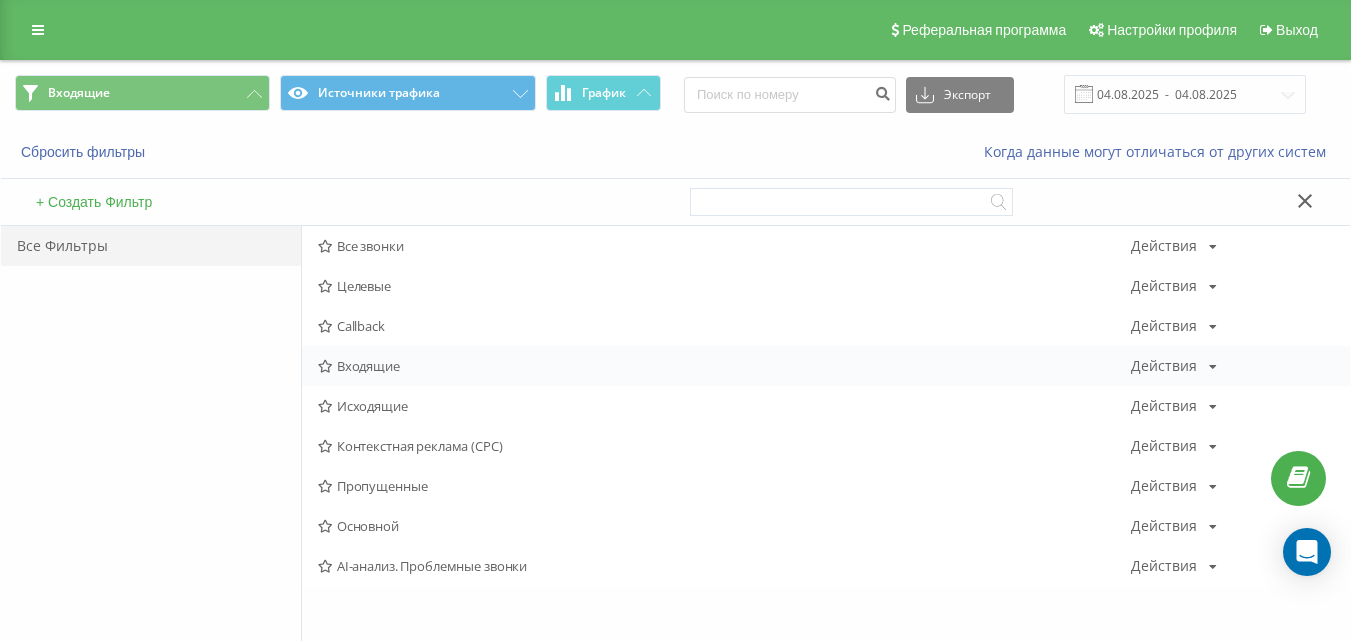click on "Входящие Действия Редактировать Копировать Удалить По умолчанию Поделиться" at bounding box center (826, 366) 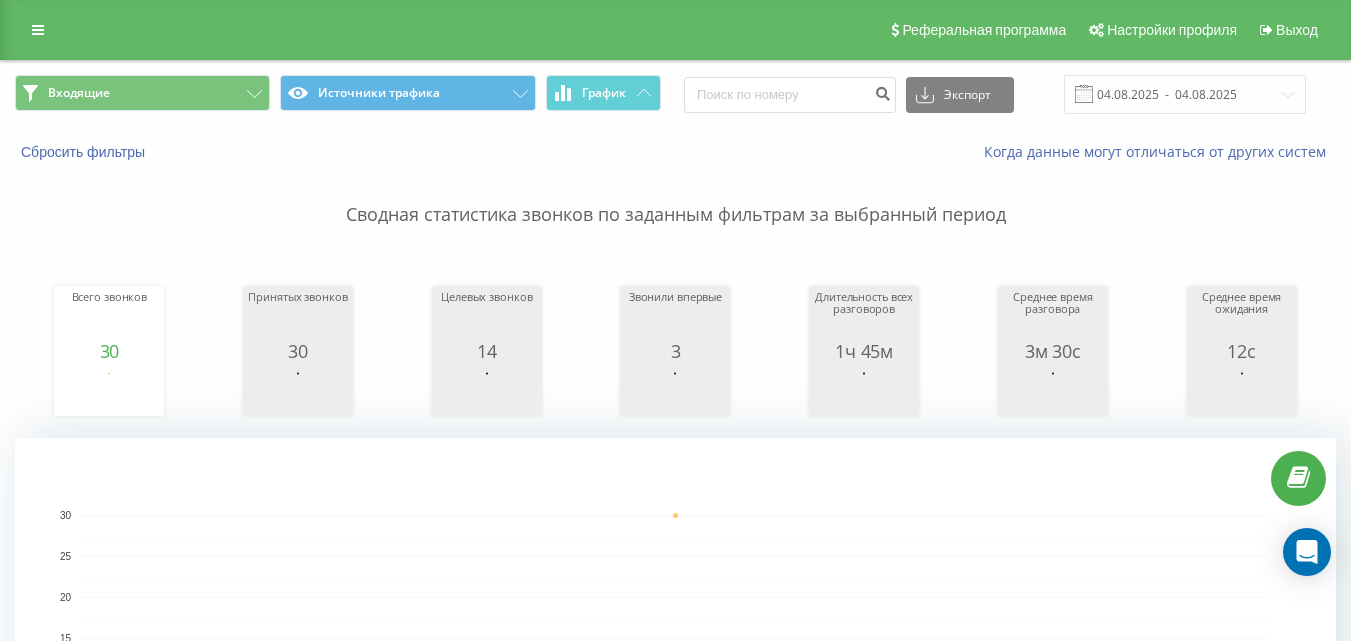 click on "Входящие Источники трафика График Экспорт .csv .xls .xlsx 04.08.2025  -  04.08.2025" at bounding box center (675, 94) 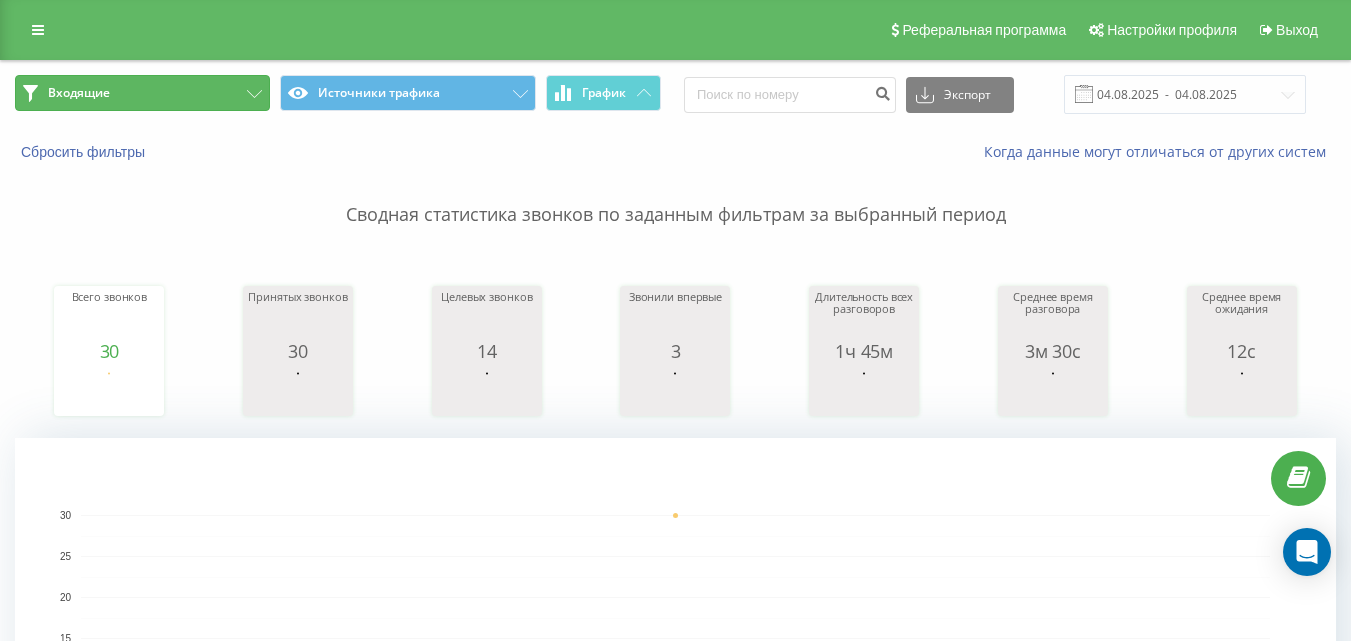 click on "Входящие" at bounding box center [142, 93] 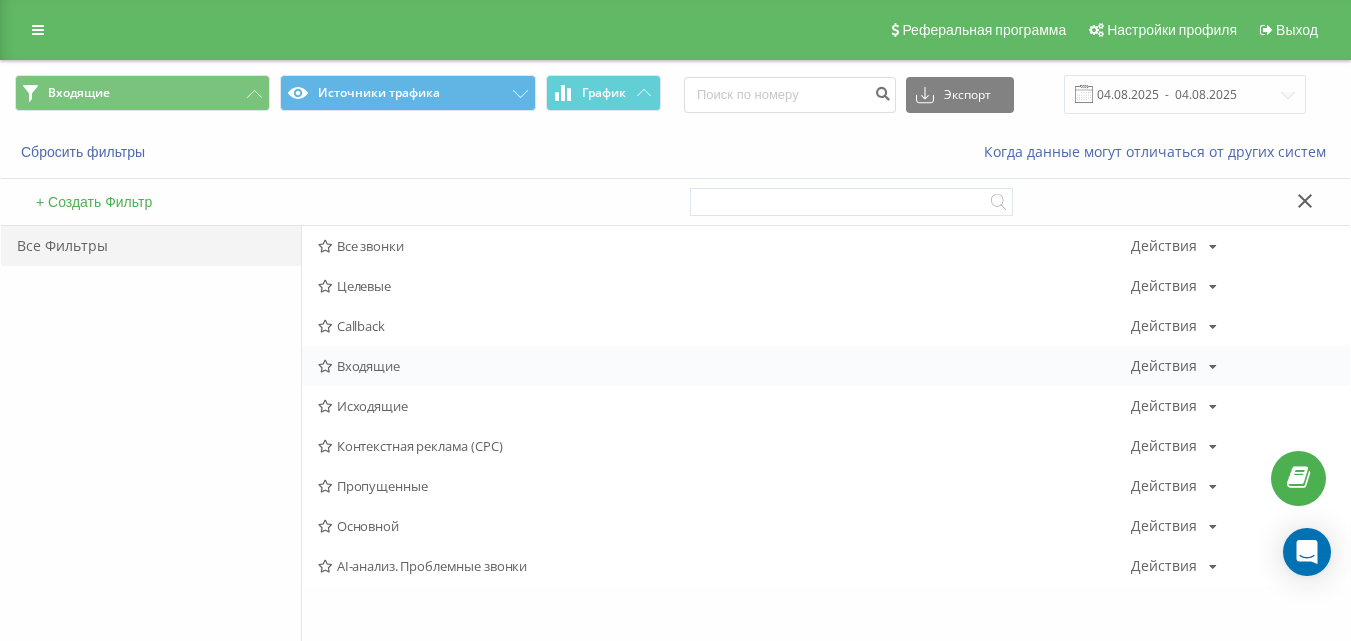 click on "Входящие" at bounding box center (724, 366) 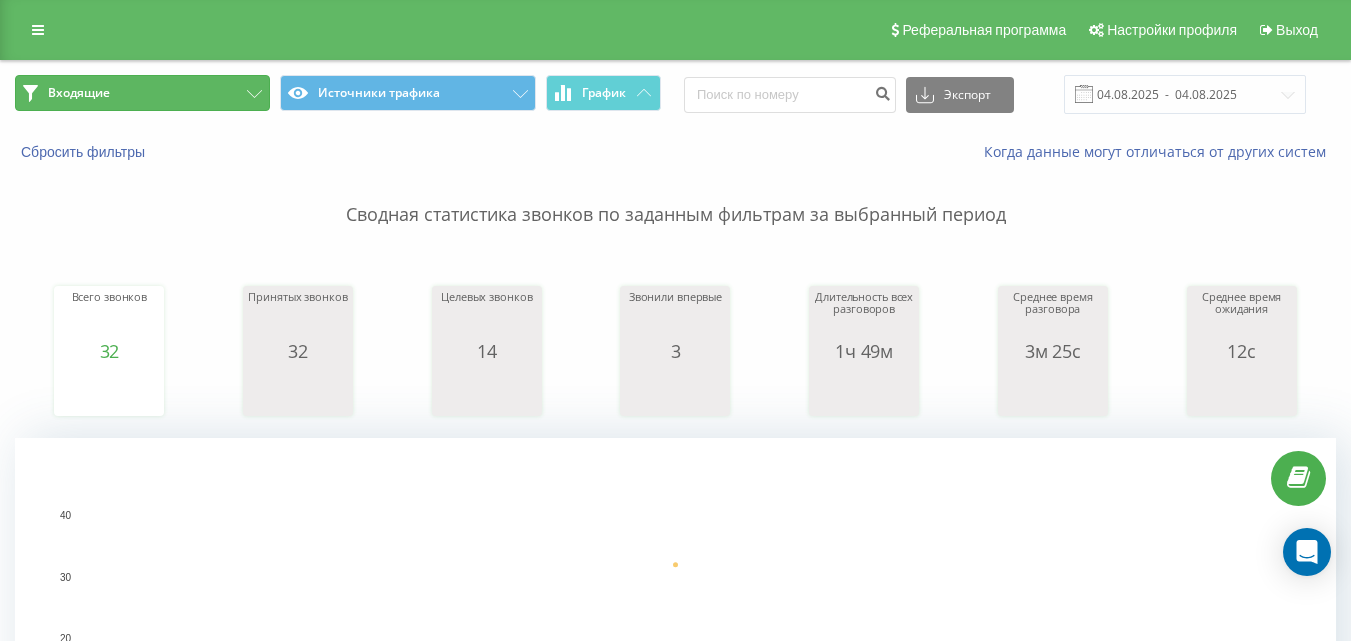 click on "Входящие" at bounding box center [142, 93] 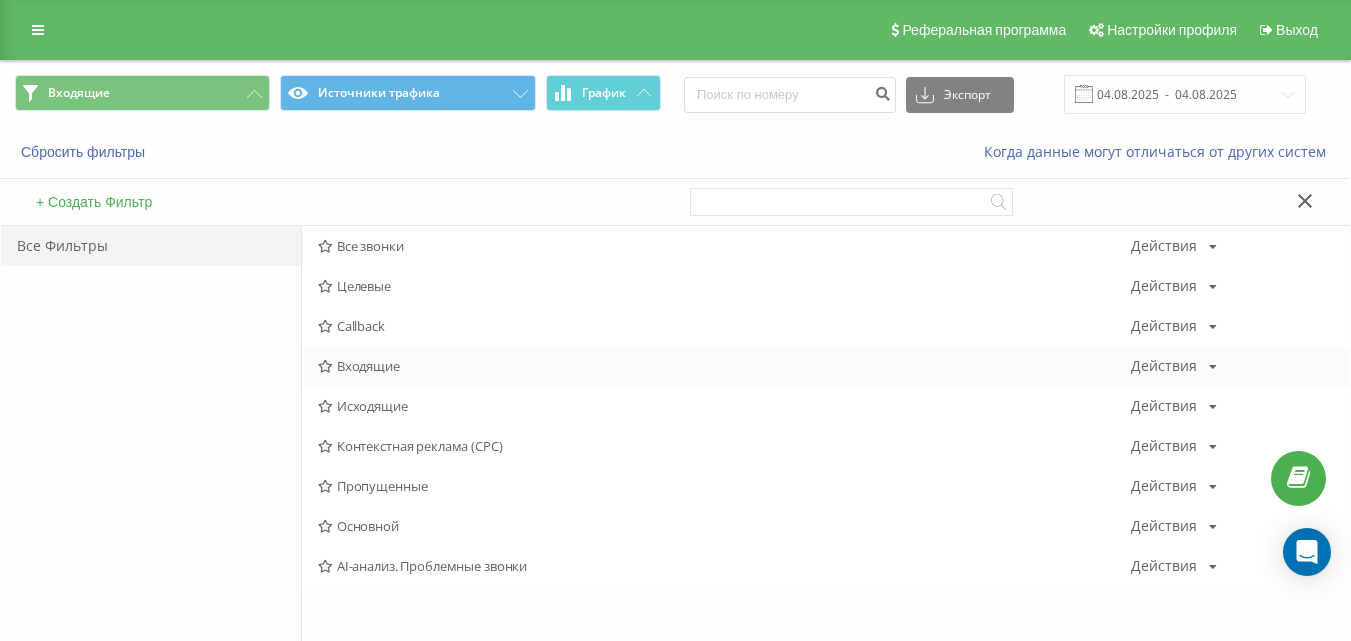 click on "Входящие" at bounding box center [724, 366] 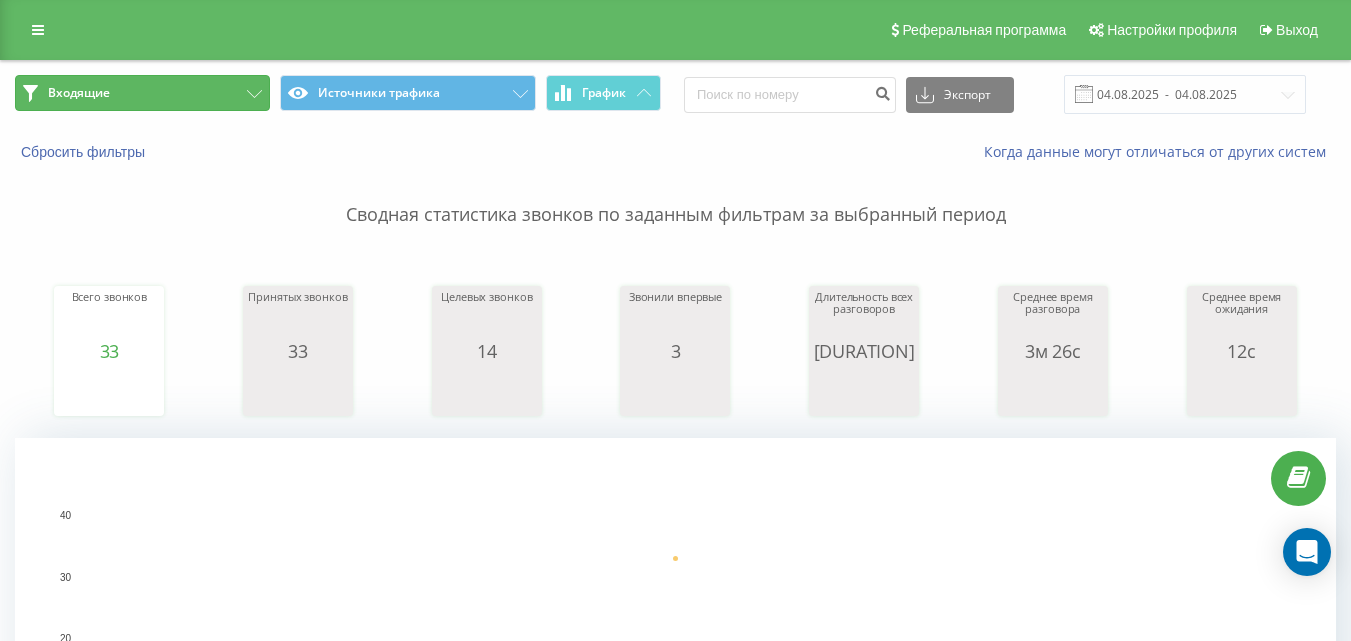 click 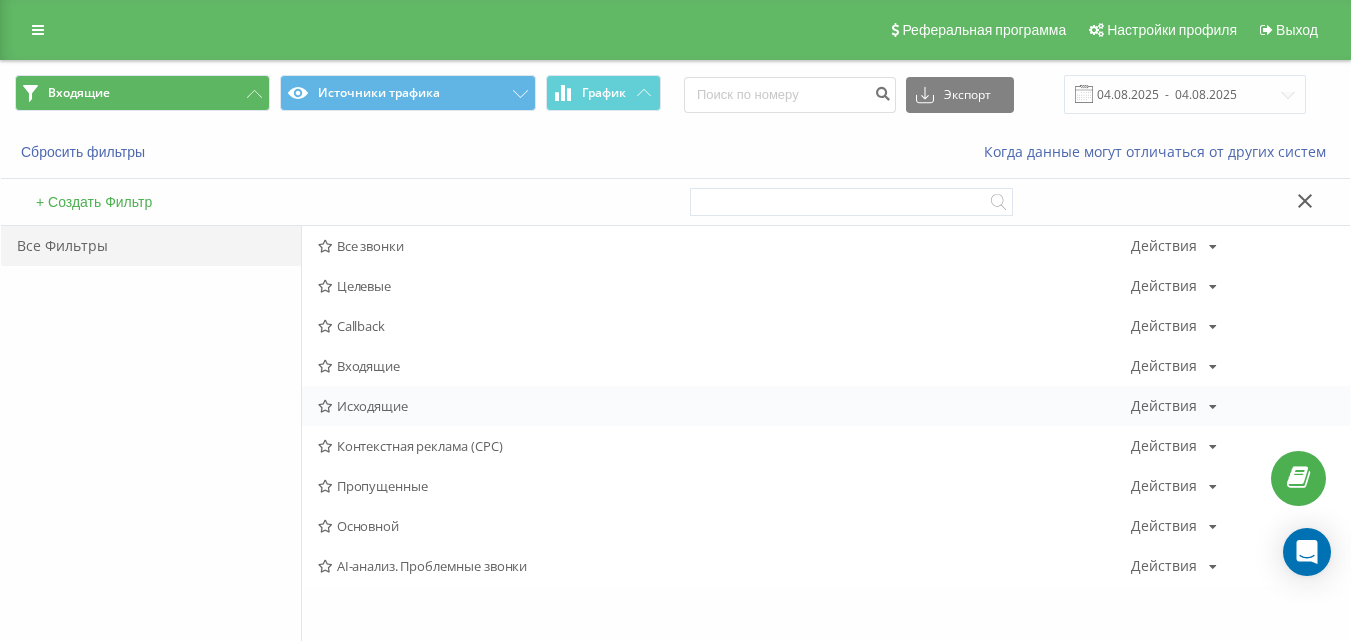 click on "Исходящие Действия Редактировать Копировать Удалить По умолчанию Поделиться" at bounding box center (826, 406) 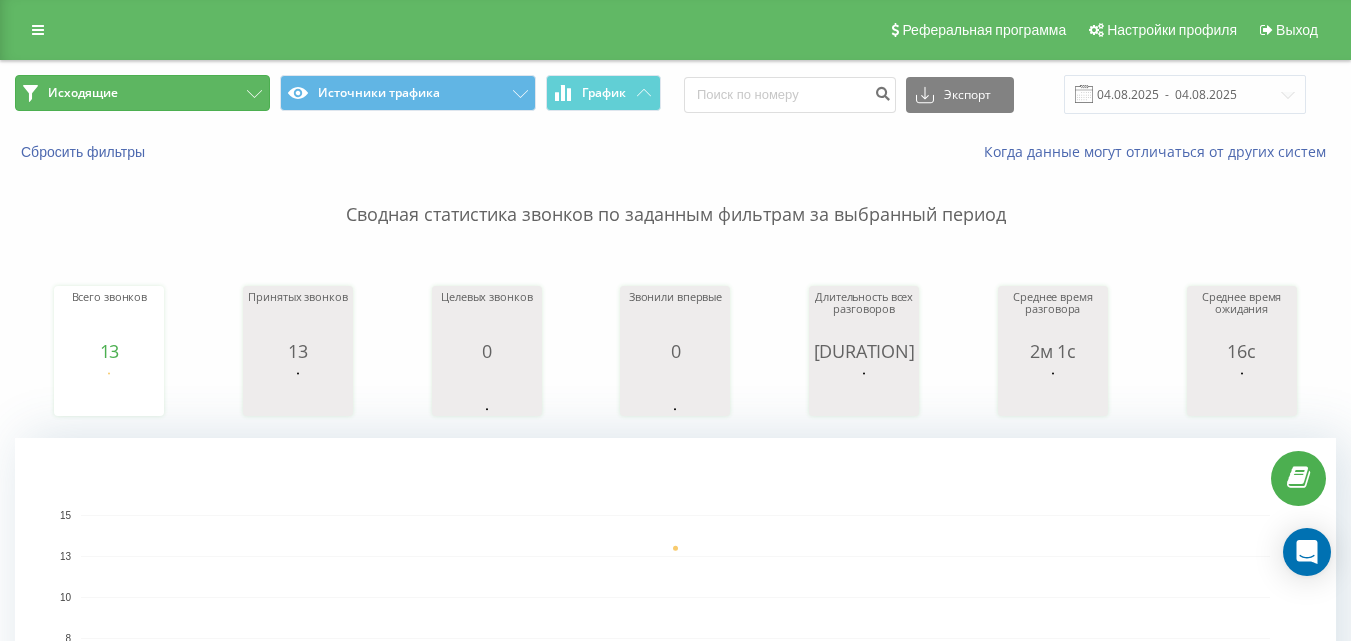 click on "Исходящие" at bounding box center [142, 93] 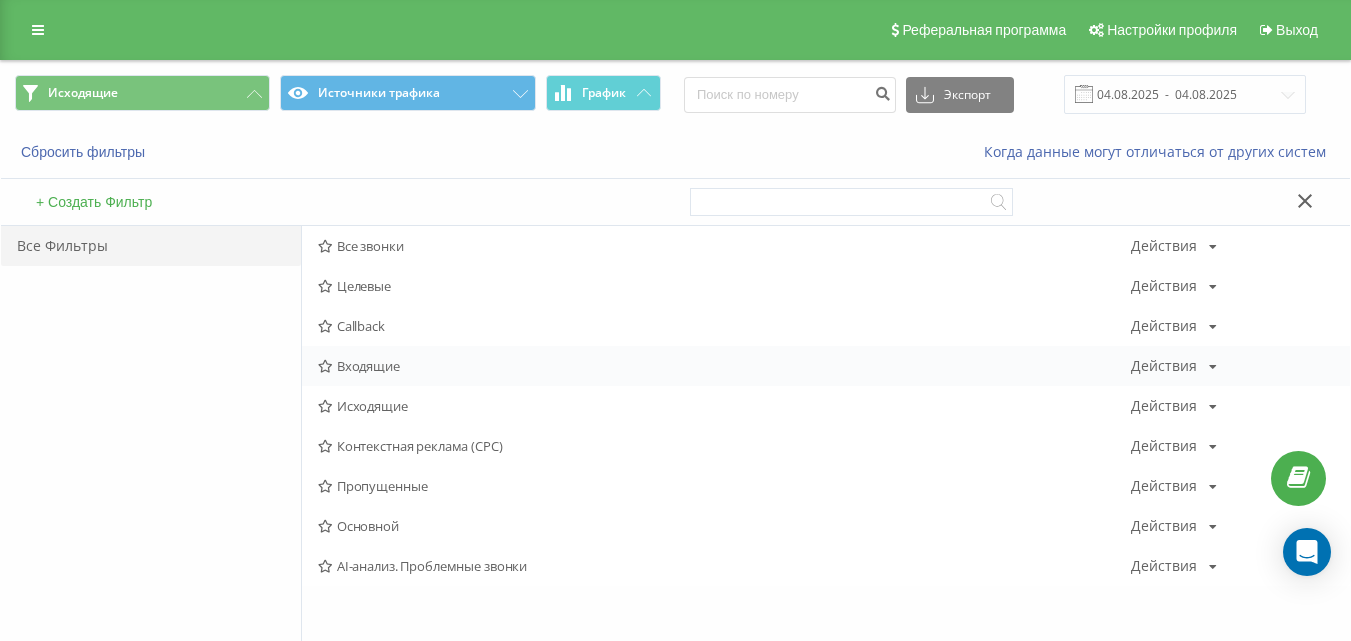 click on "Входящие" at bounding box center (724, 366) 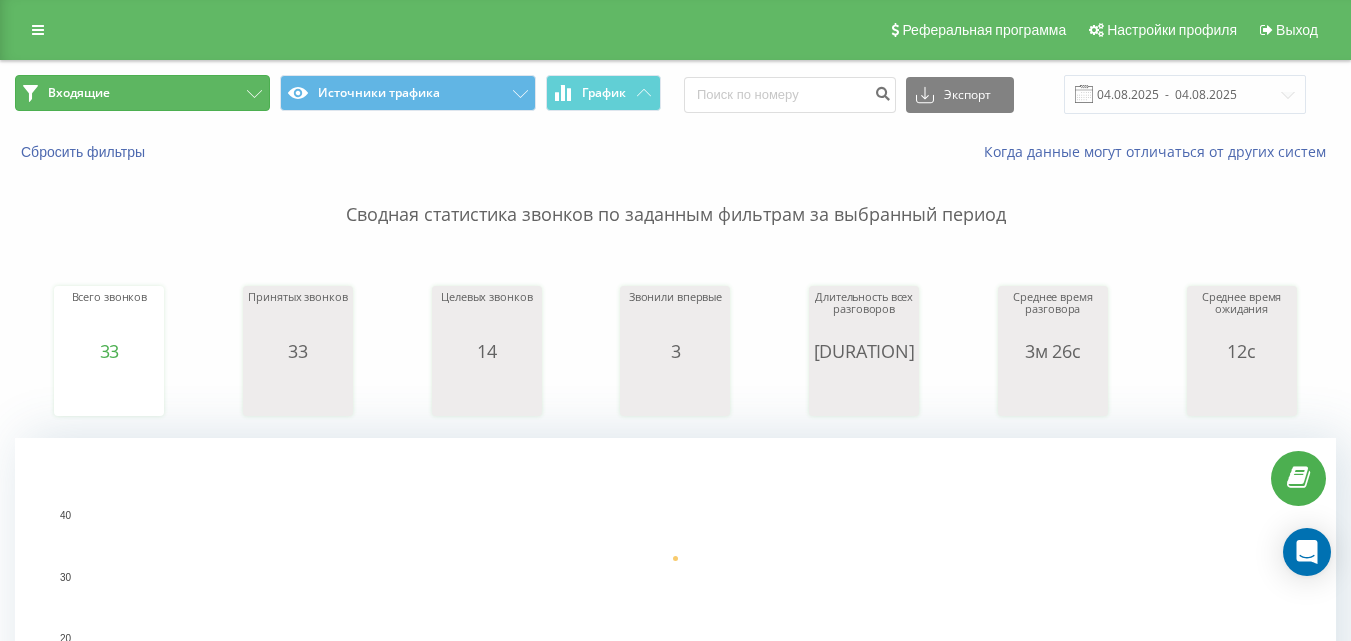 click on "Входящие" at bounding box center [142, 93] 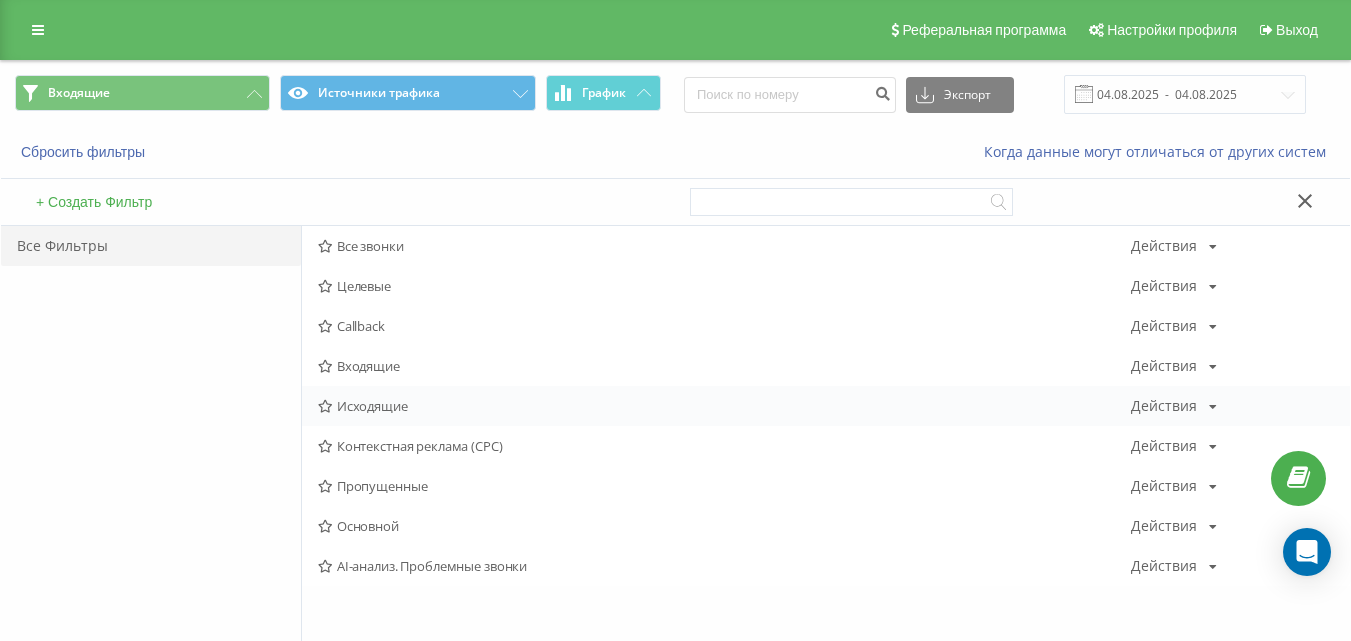 click on "Исходящие" at bounding box center [724, 406] 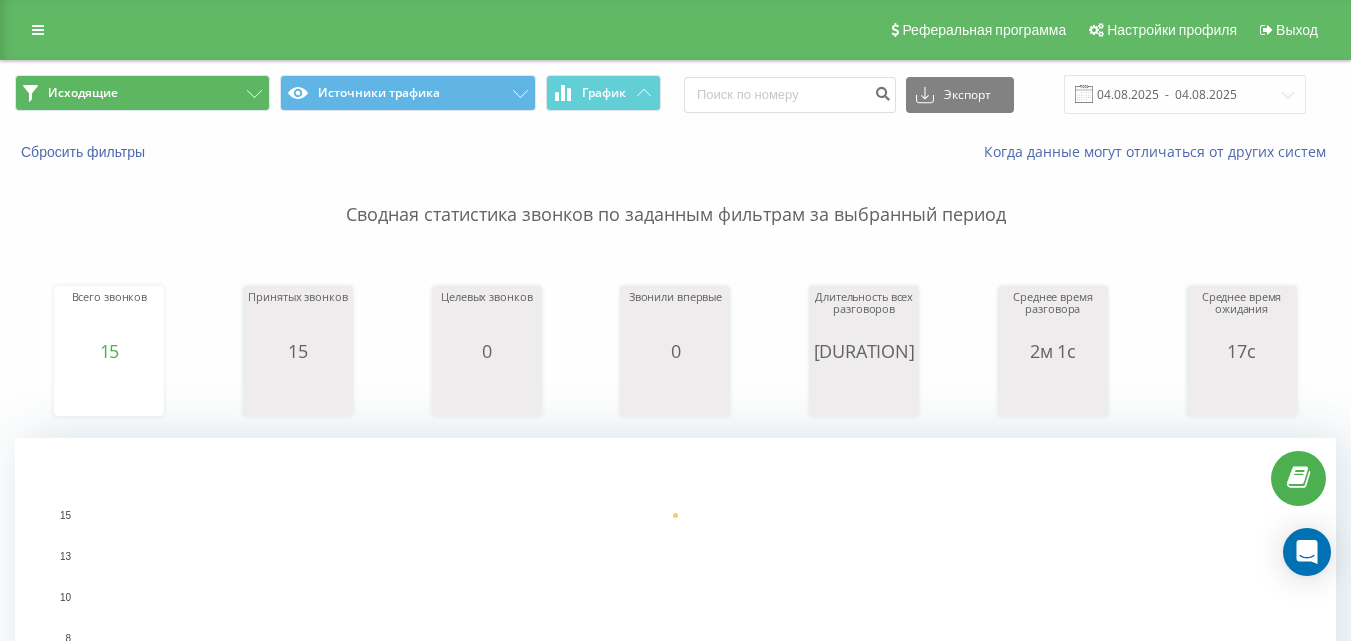click on "Исходящие Источники трафика График" at bounding box center [338, 94] 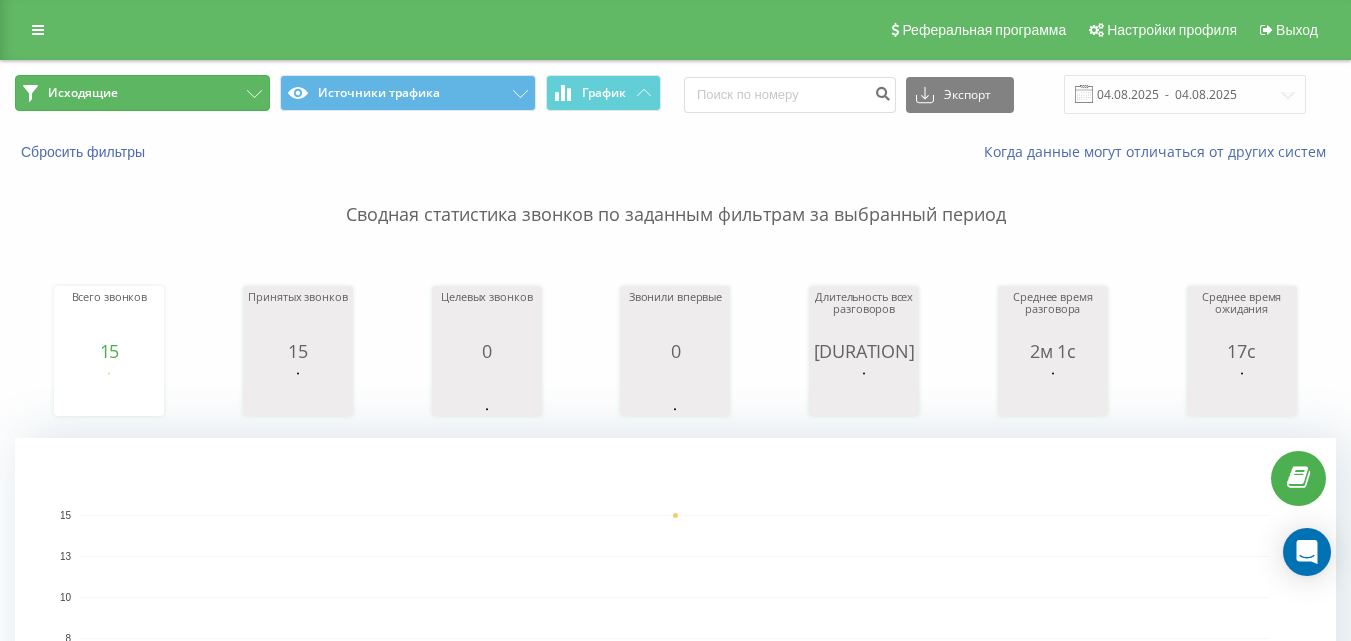 click on "Исходящие" at bounding box center (142, 93) 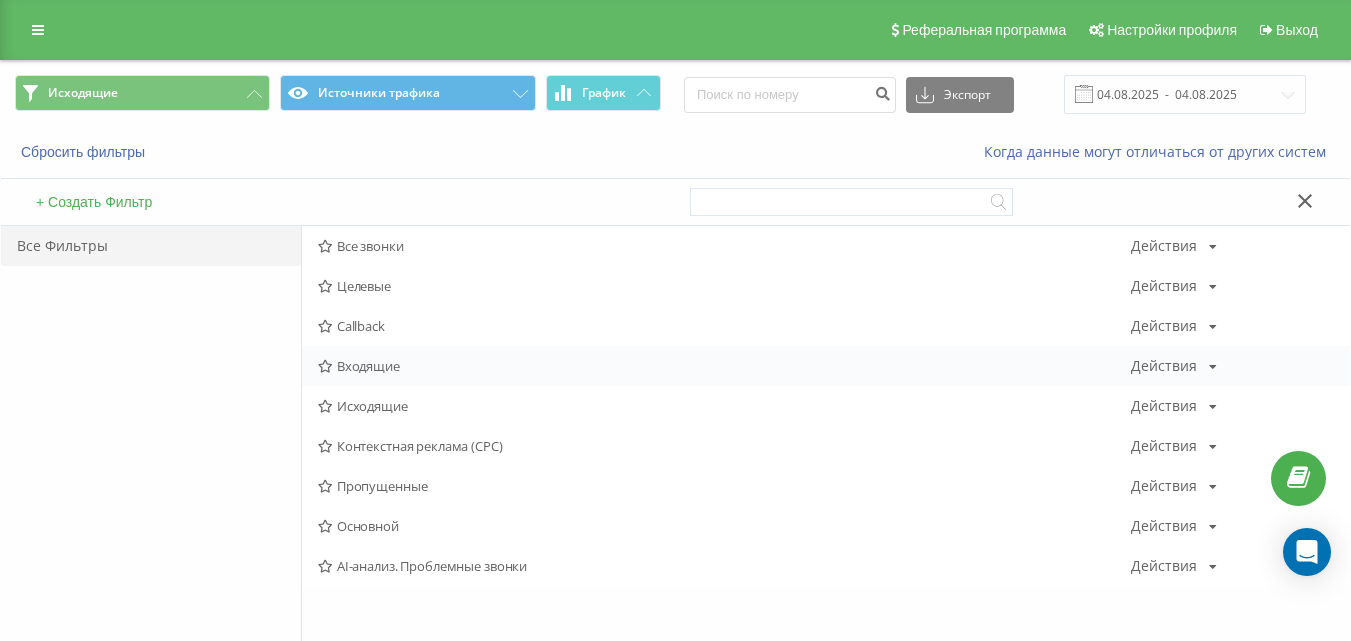 click on "Входящие" at bounding box center [724, 366] 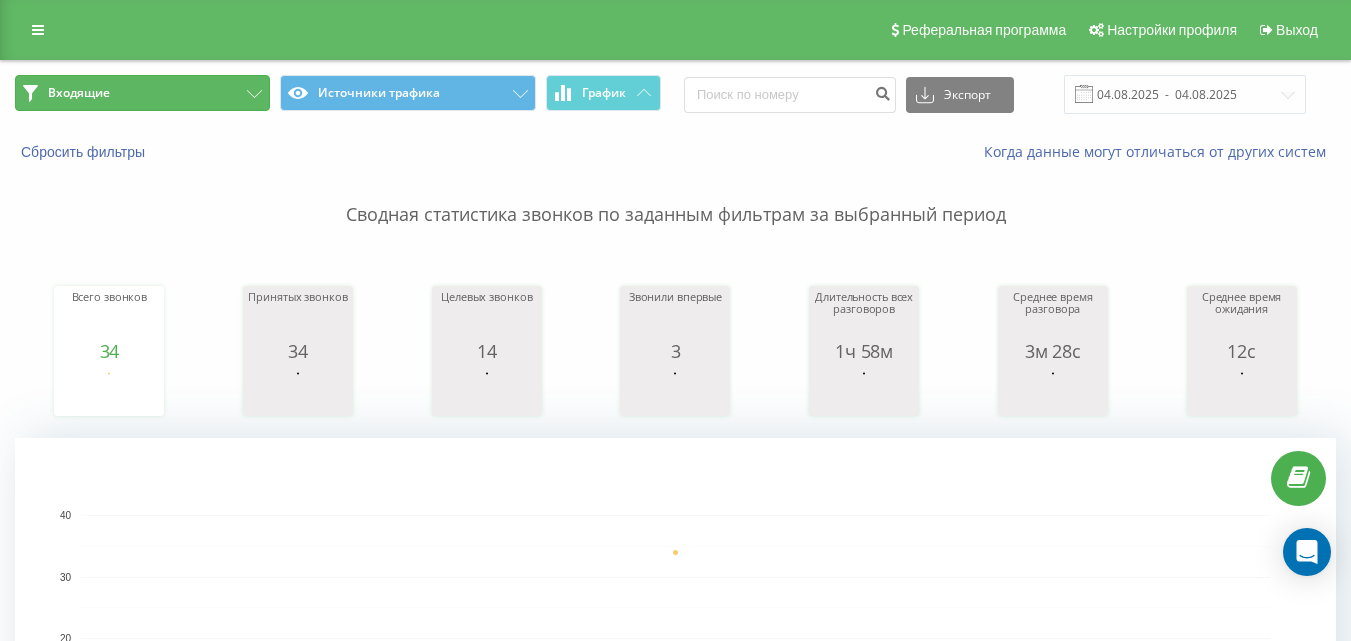 click on "Входящие" at bounding box center [142, 93] 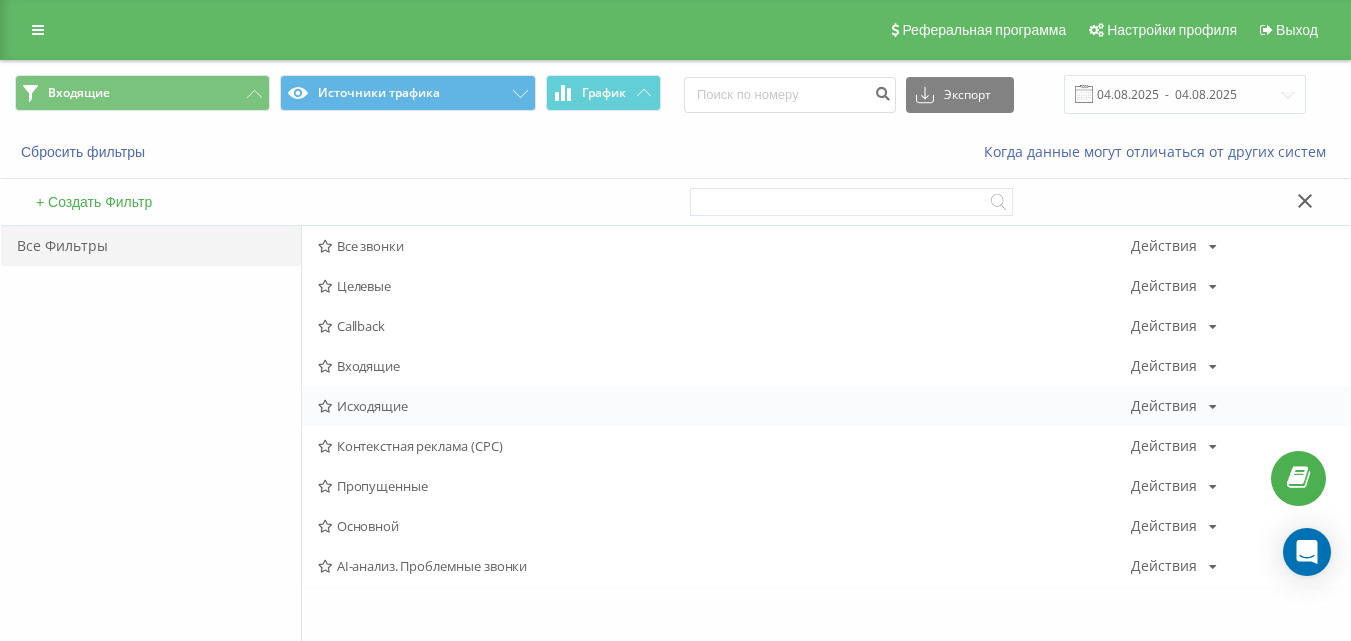 click on "Исходящие" at bounding box center [724, 406] 